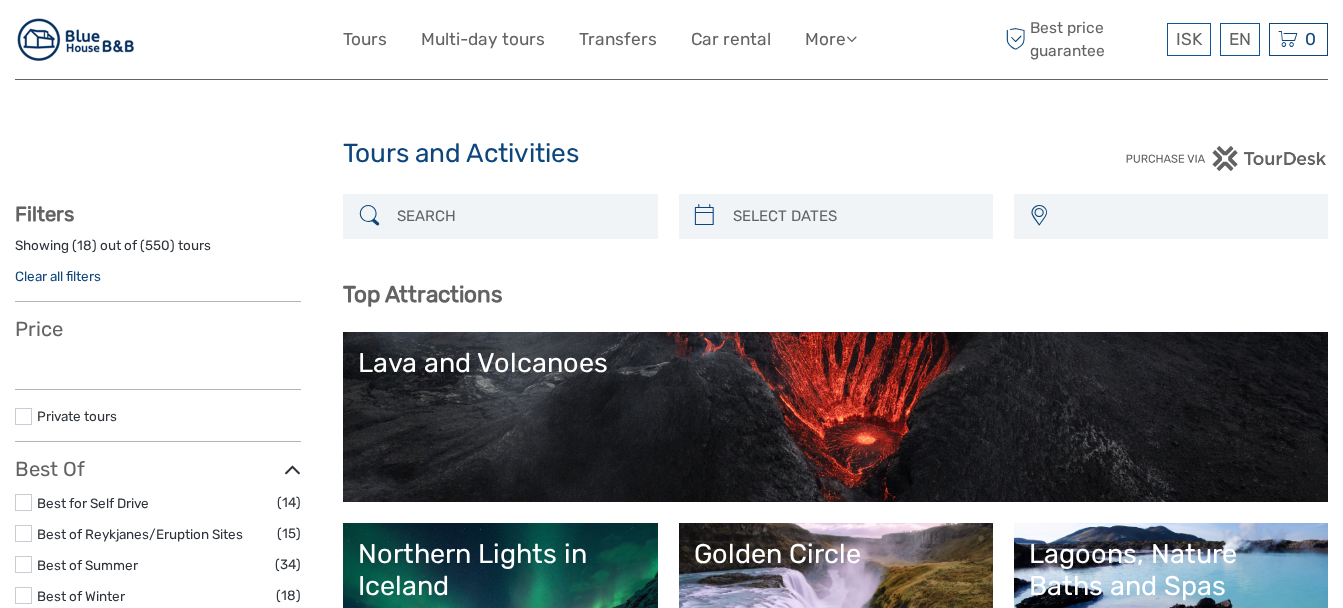 select 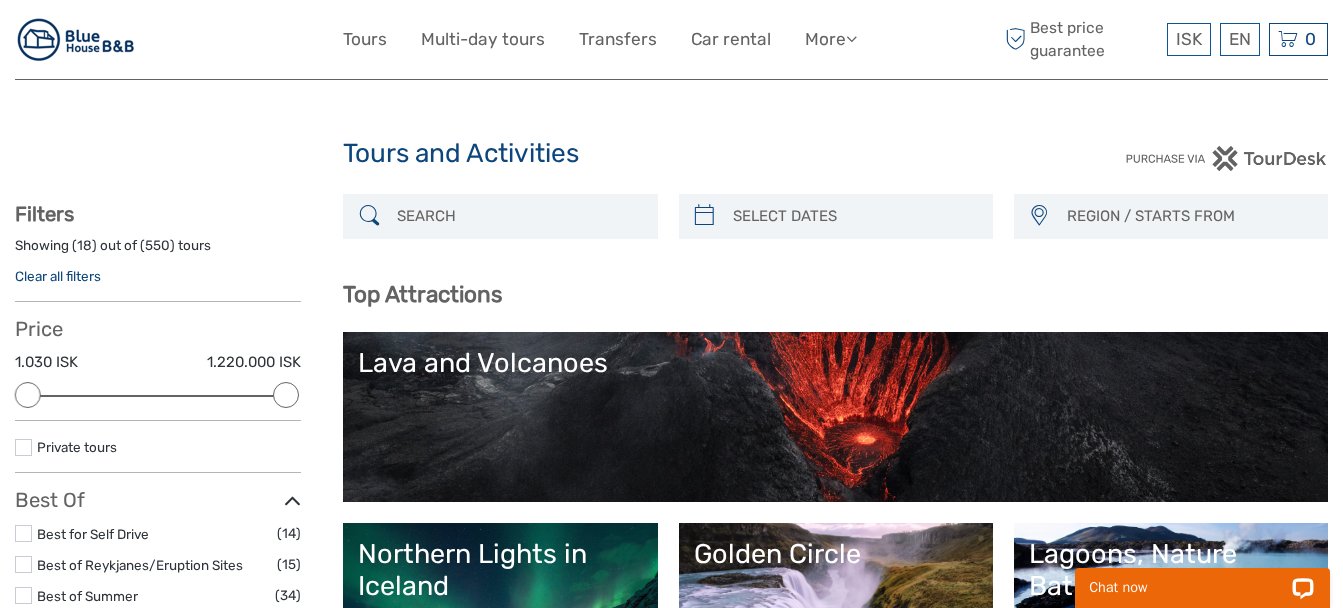 scroll, scrollTop: 0, scrollLeft: 0, axis: both 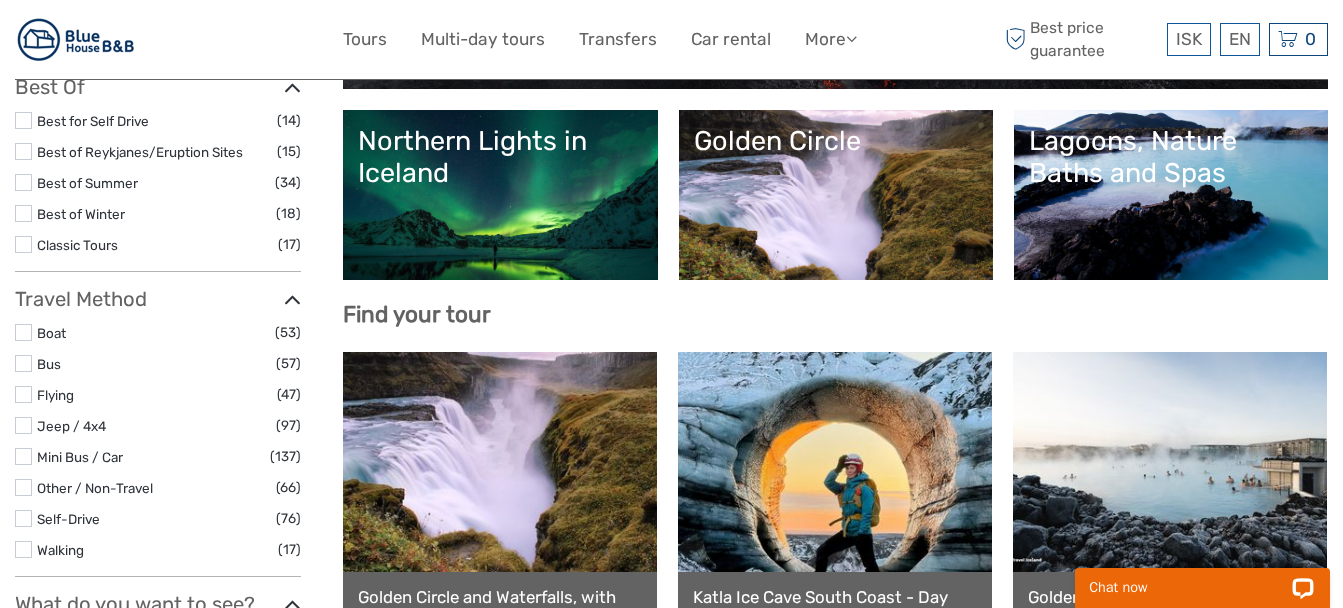 click on "Northern Lights in Iceland" at bounding box center (500, 195) 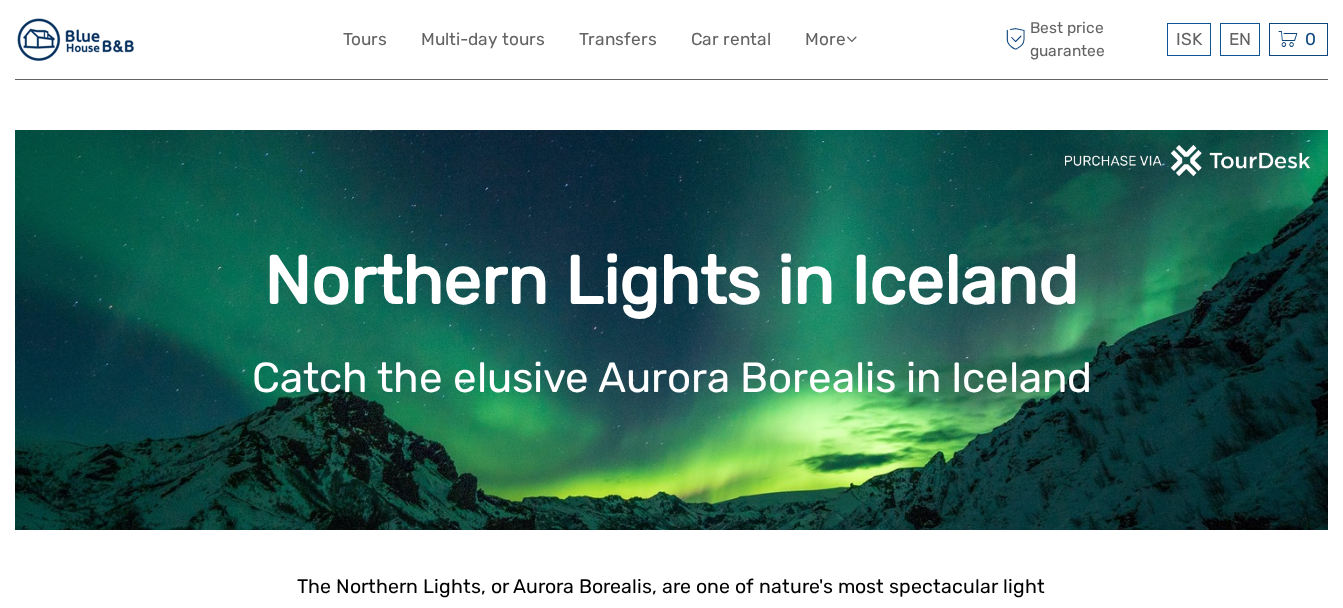 scroll, scrollTop: 0, scrollLeft: 0, axis: both 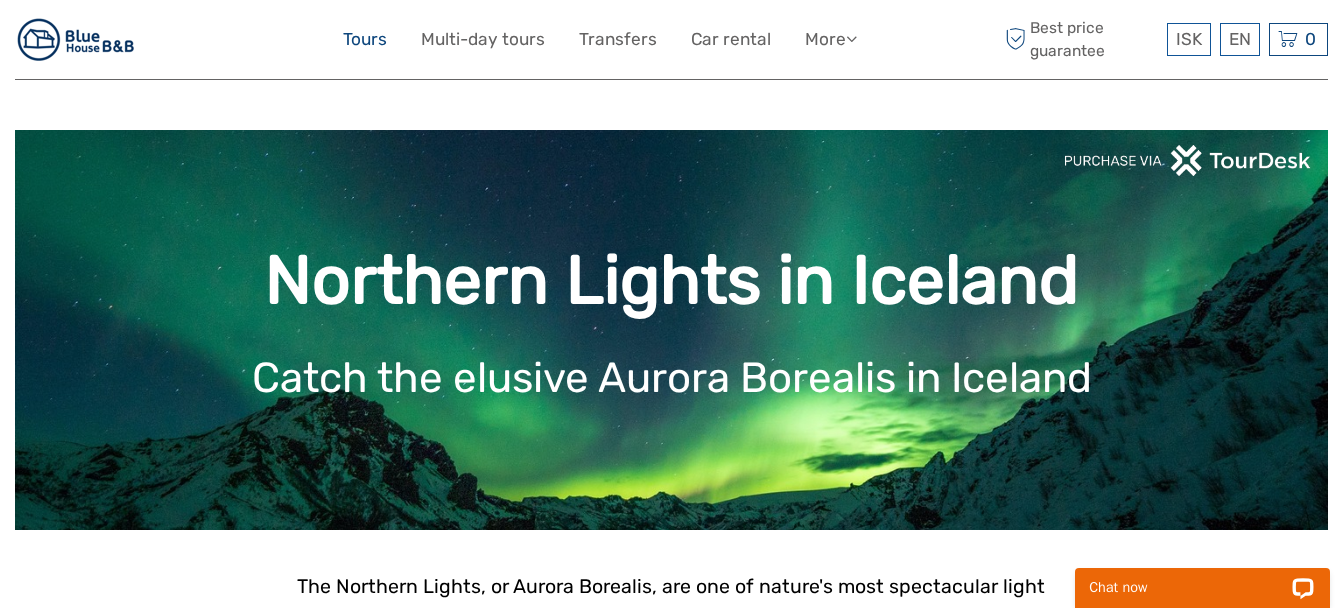 click on "Tours" at bounding box center (365, 39) 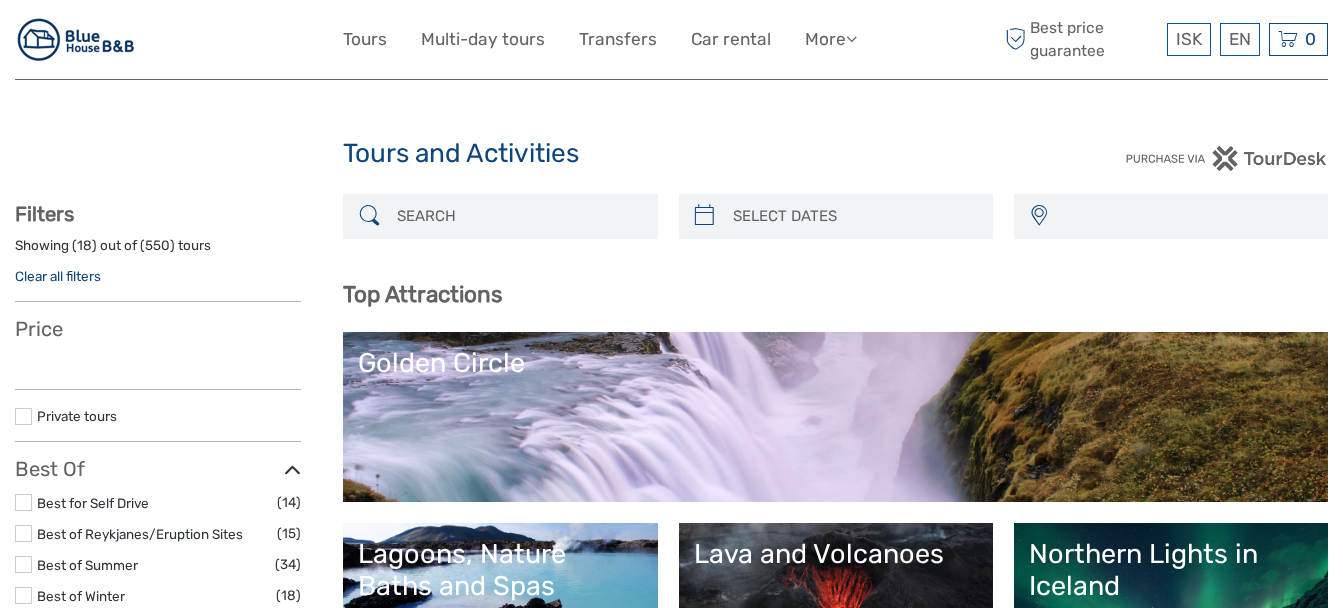 select 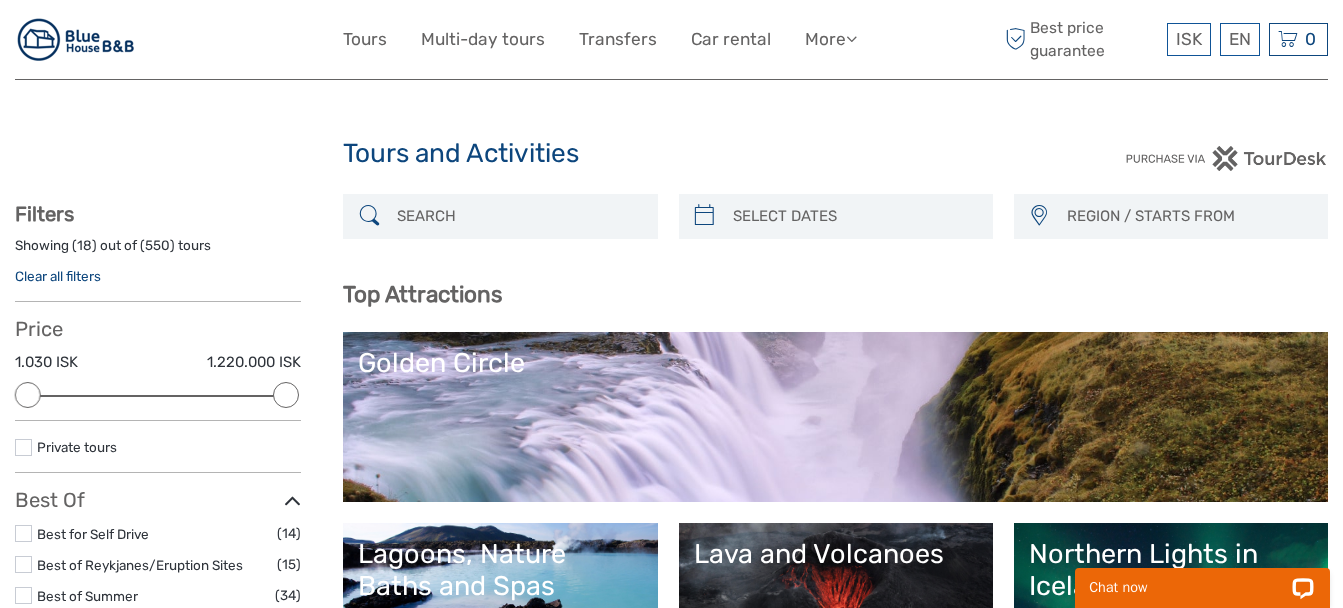 scroll, scrollTop: 0, scrollLeft: 0, axis: both 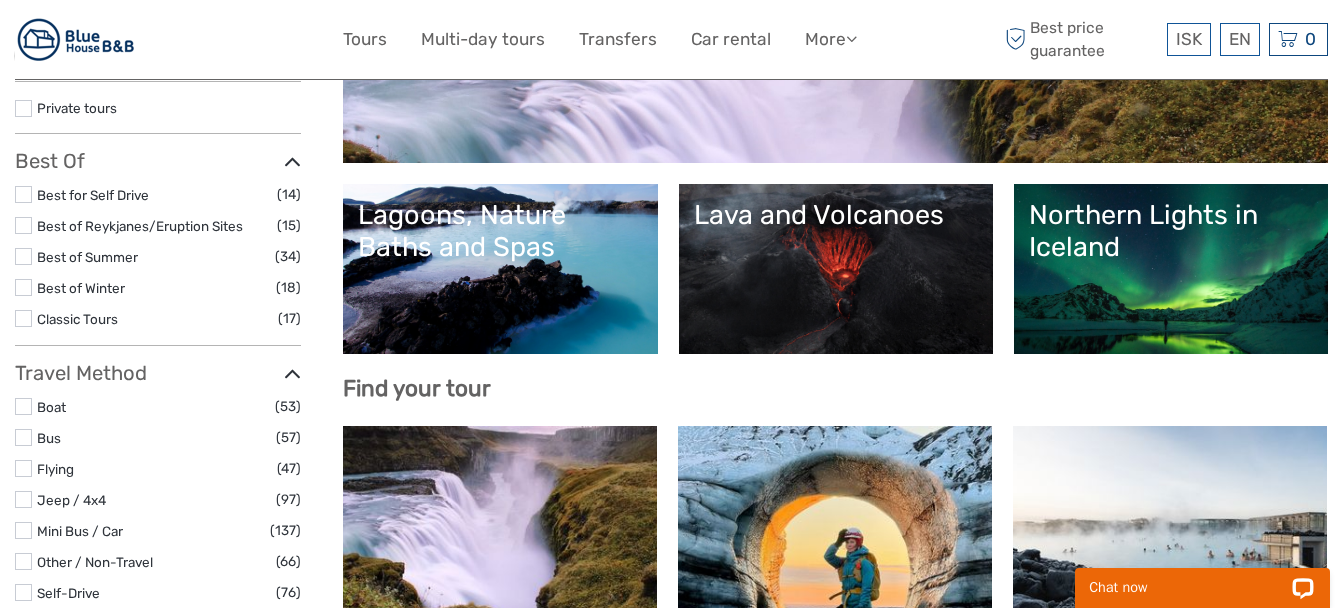 click on "Lagoons, Nature Baths and Spas" at bounding box center [500, 269] 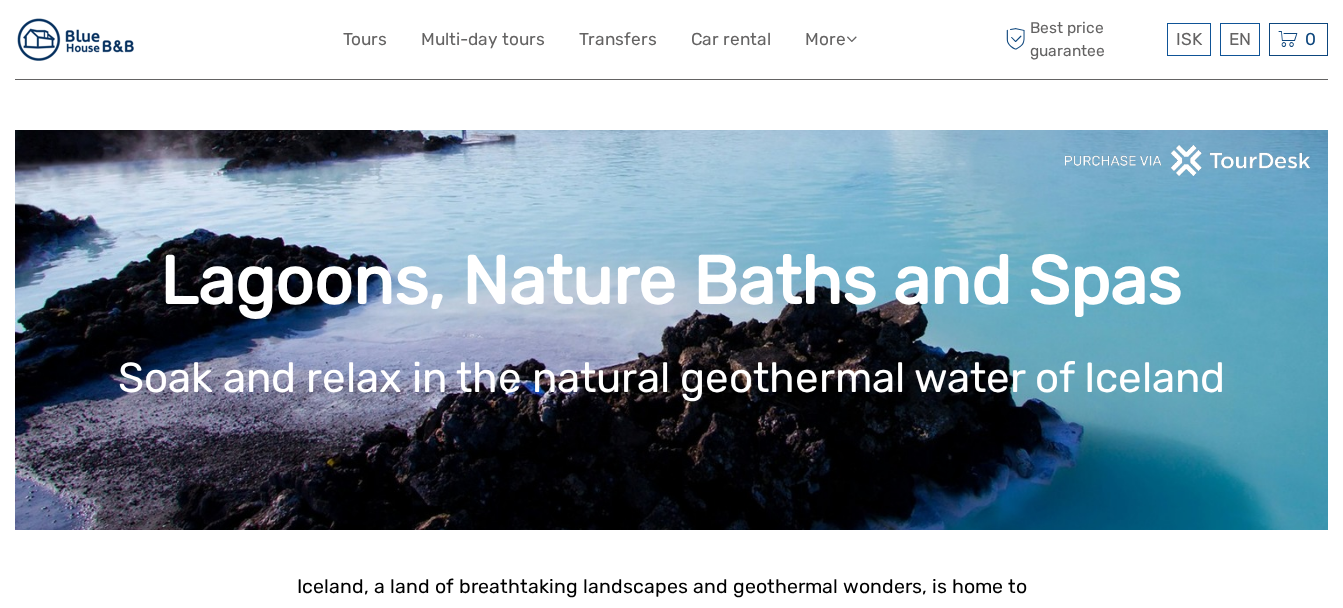 scroll, scrollTop: 0, scrollLeft: 0, axis: both 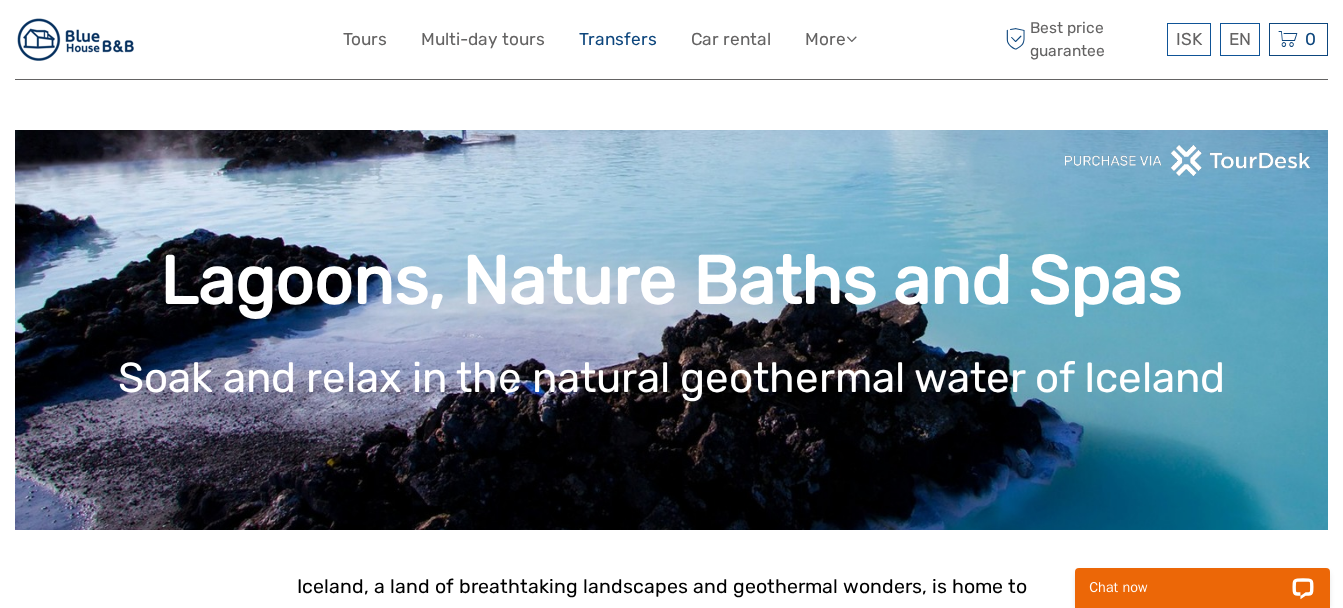 click on "Transfers" at bounding box center (618, 39) 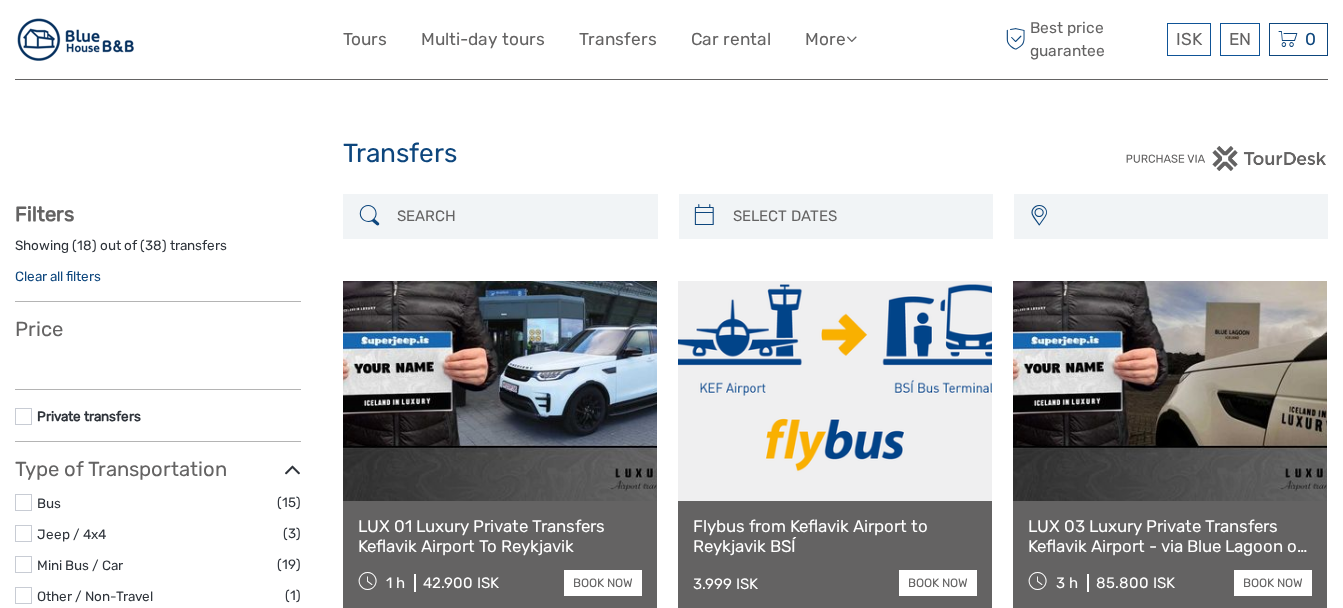 select 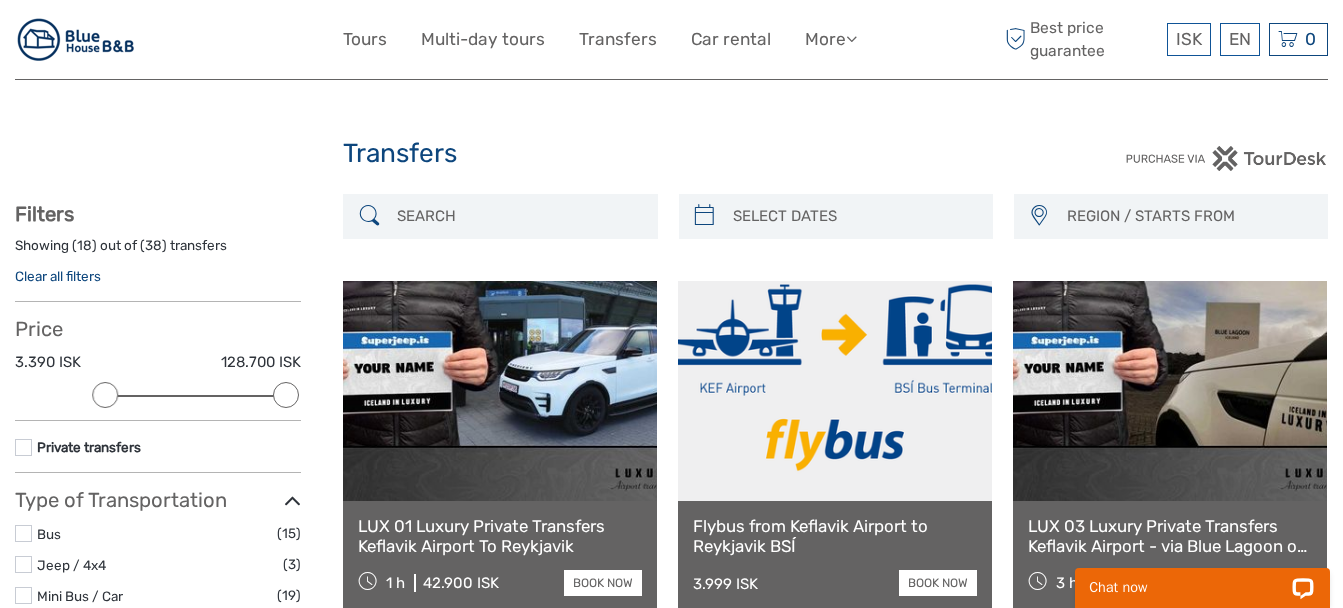 scroll, scrollTop: 0, scrollLeft: 0, axis: both 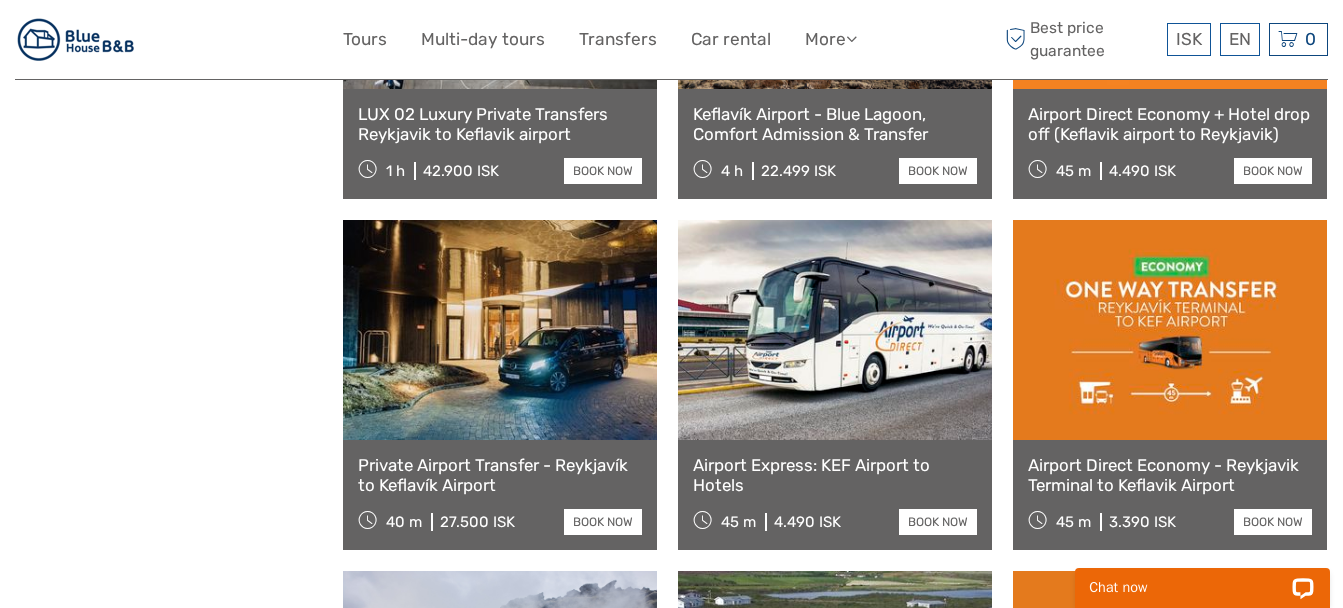 click on "Airport Express: KEF Airport to Hotels" at bounding box center [835, 475] 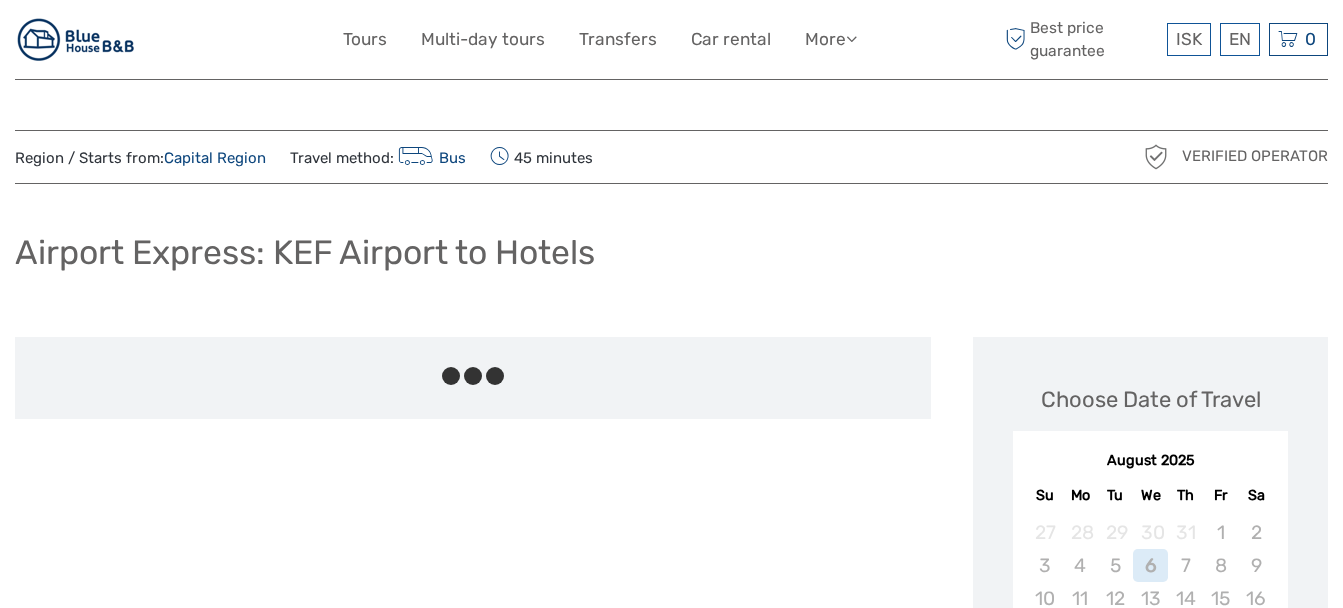 scroll, scrollTop: 0, scrollLeft: 0, axis: both 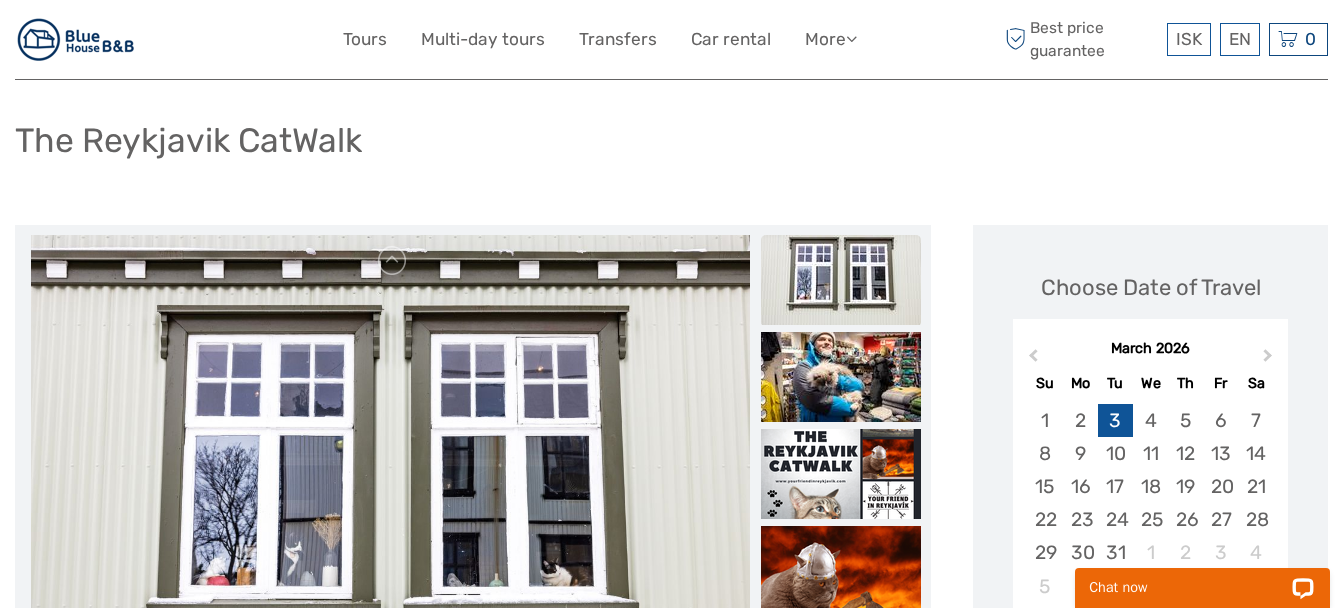 click on "3" at bounding box center [1115, 420] 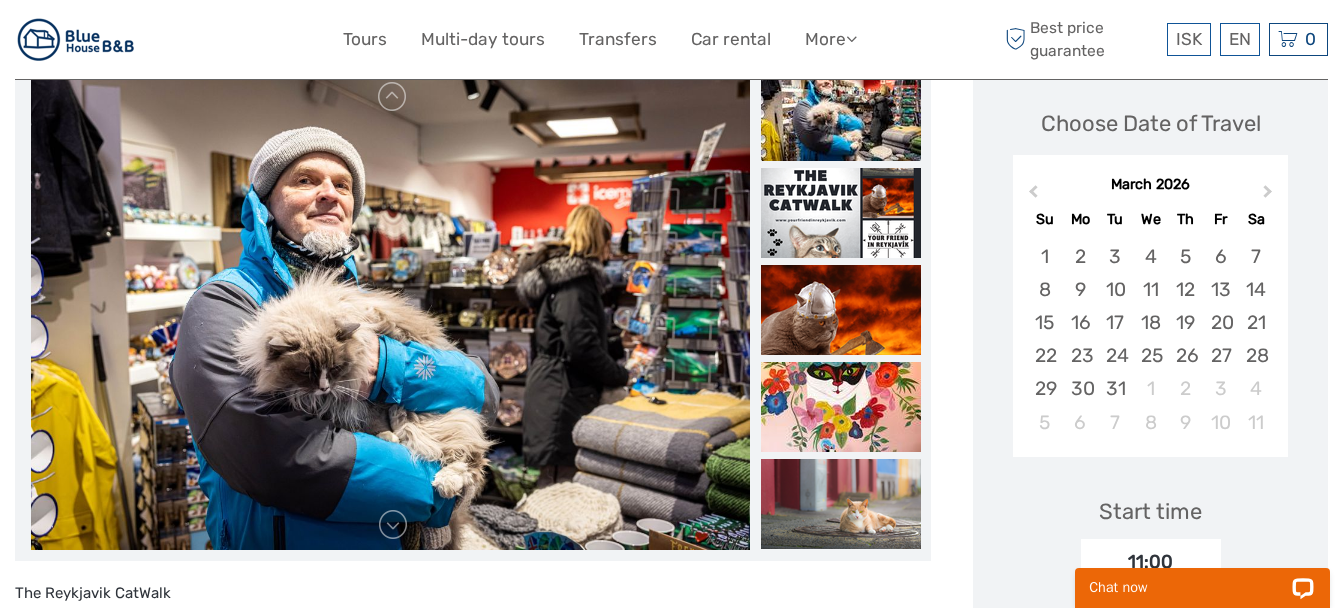 scroll, scrollTop: 298, scrollLeft: 0, axis: vertical 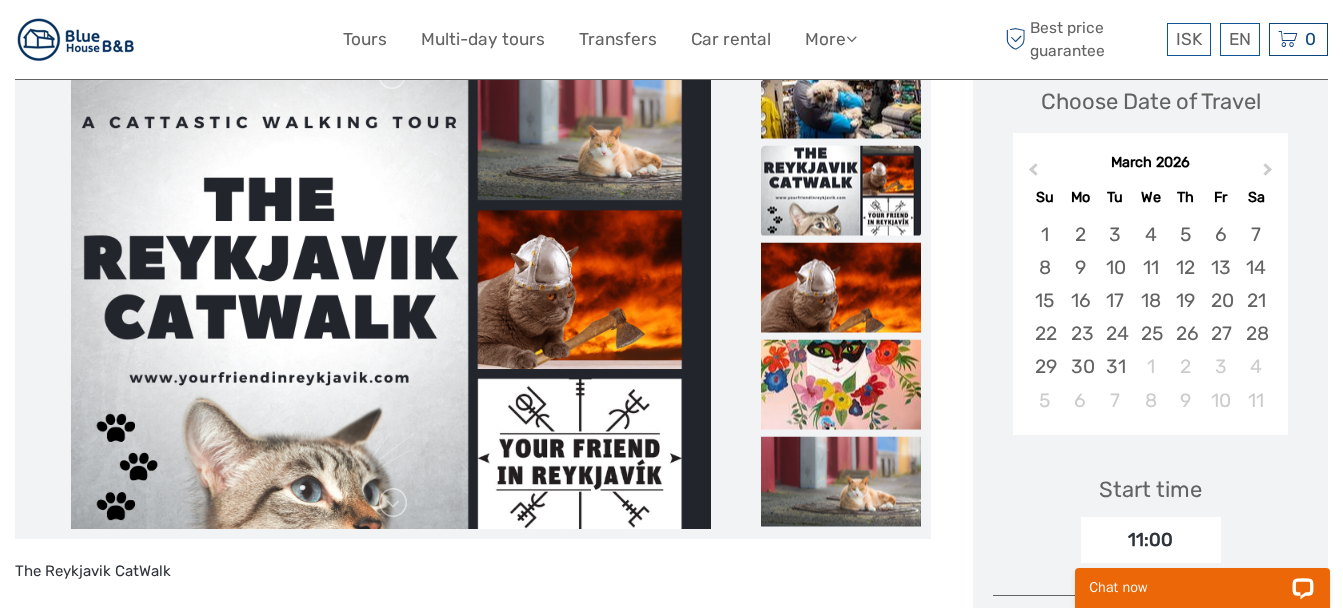 drag, startPoint x: 1332, startPoint y: 171, endPoint x: 1347, endPoint y: 105, distance: 67.68308 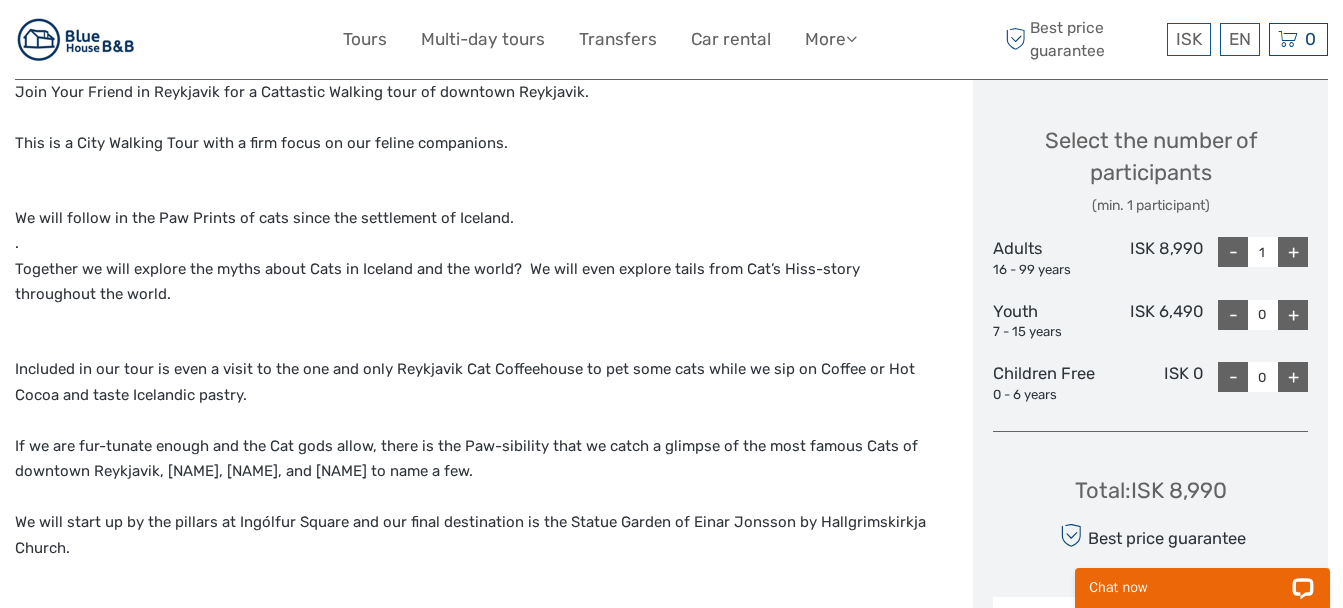 scroll, scrollTop: 817, scrollLeft: 0, axis: vertical 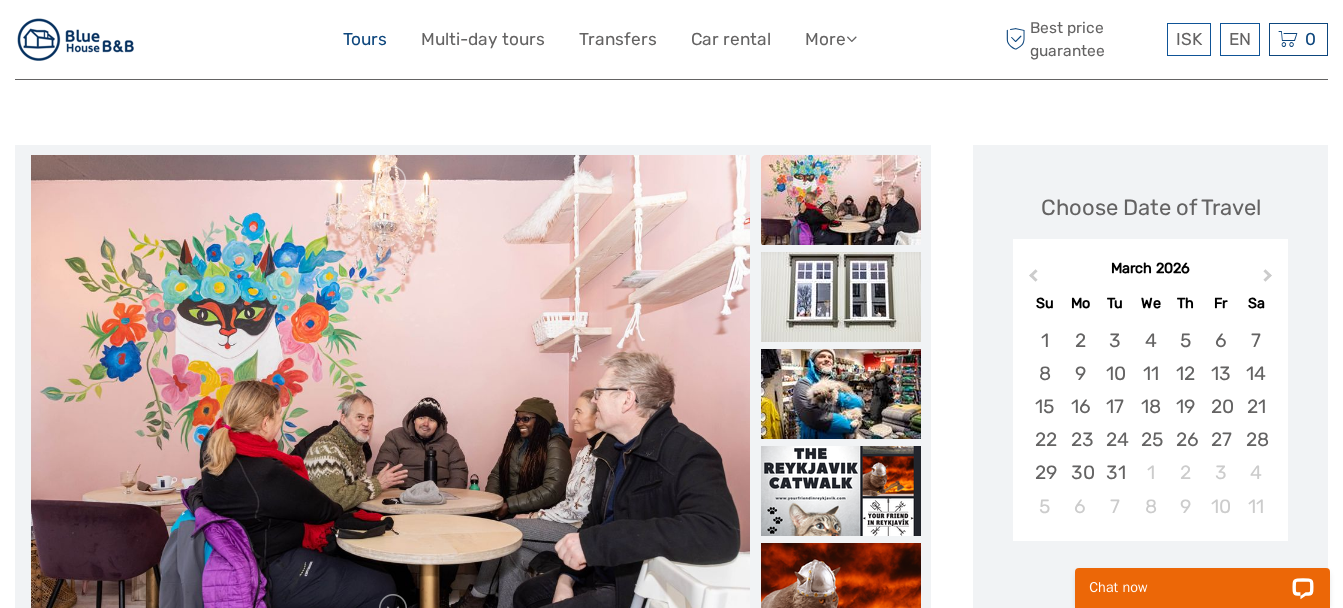 click on "Tours" at bounding box center (365, 39) 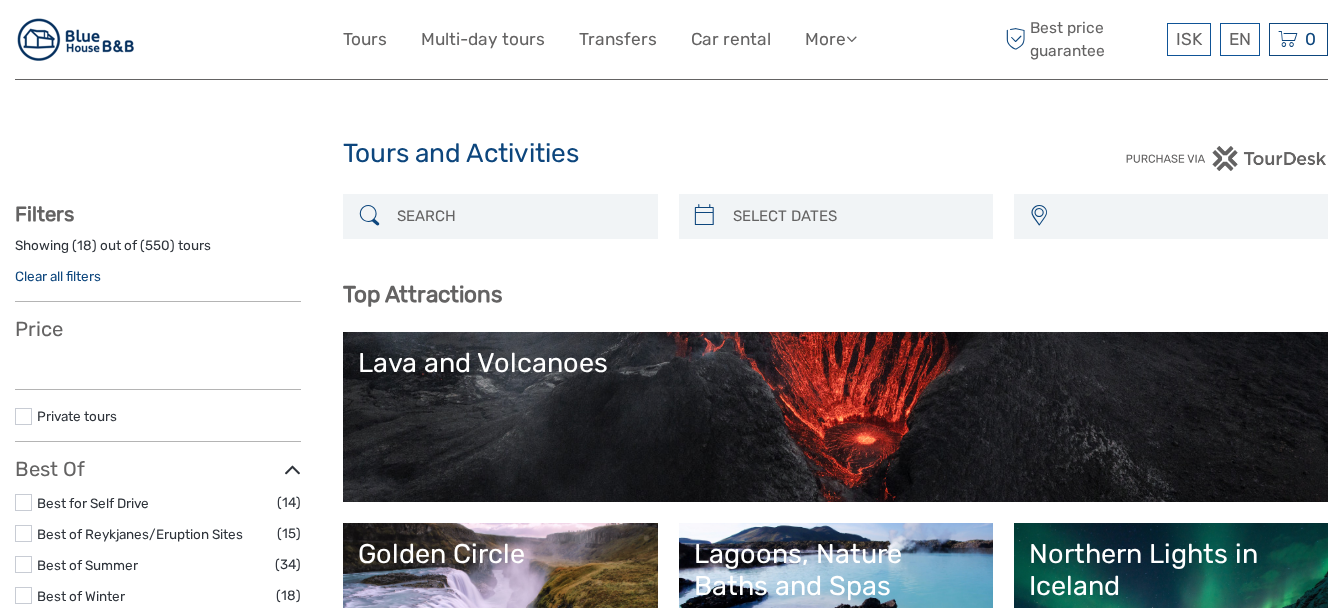 select 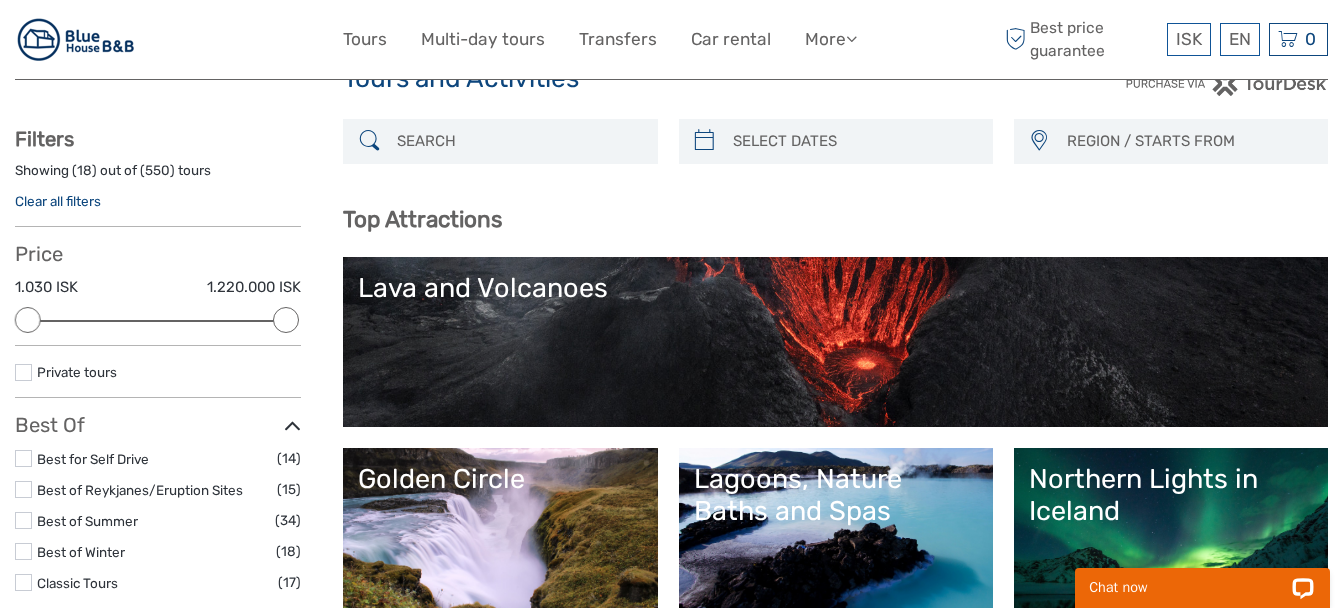 scroll, scrollTop: 0, scrollLeft: 0, axis: both 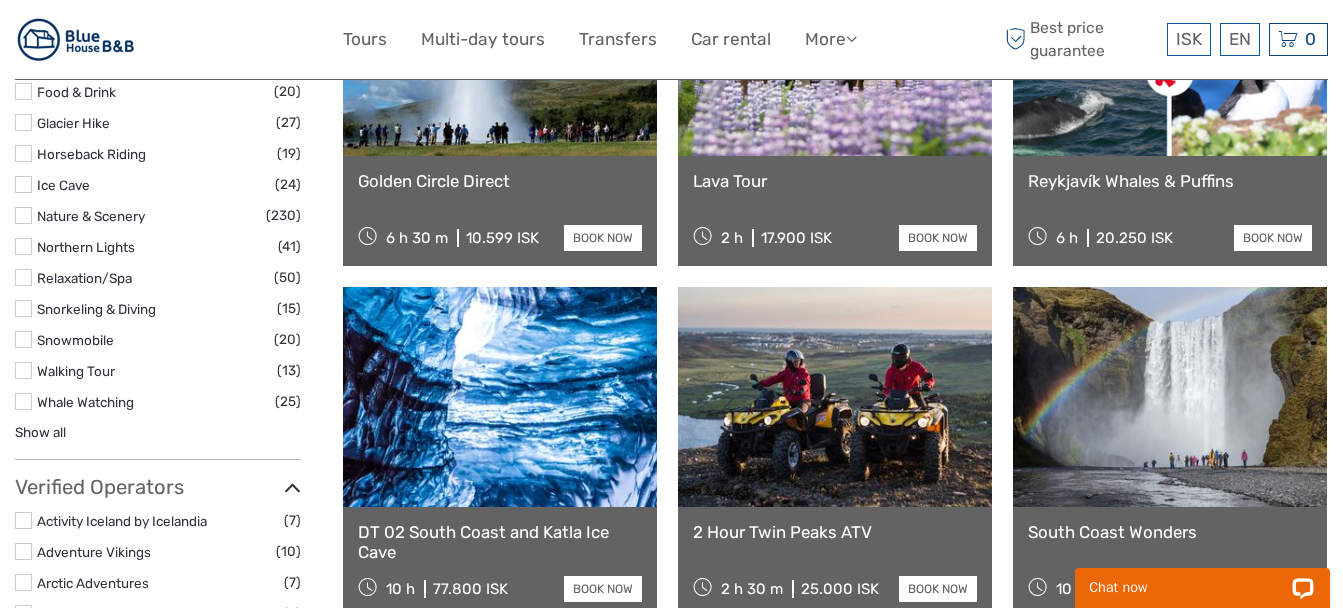click at bounding box center (23, 246) 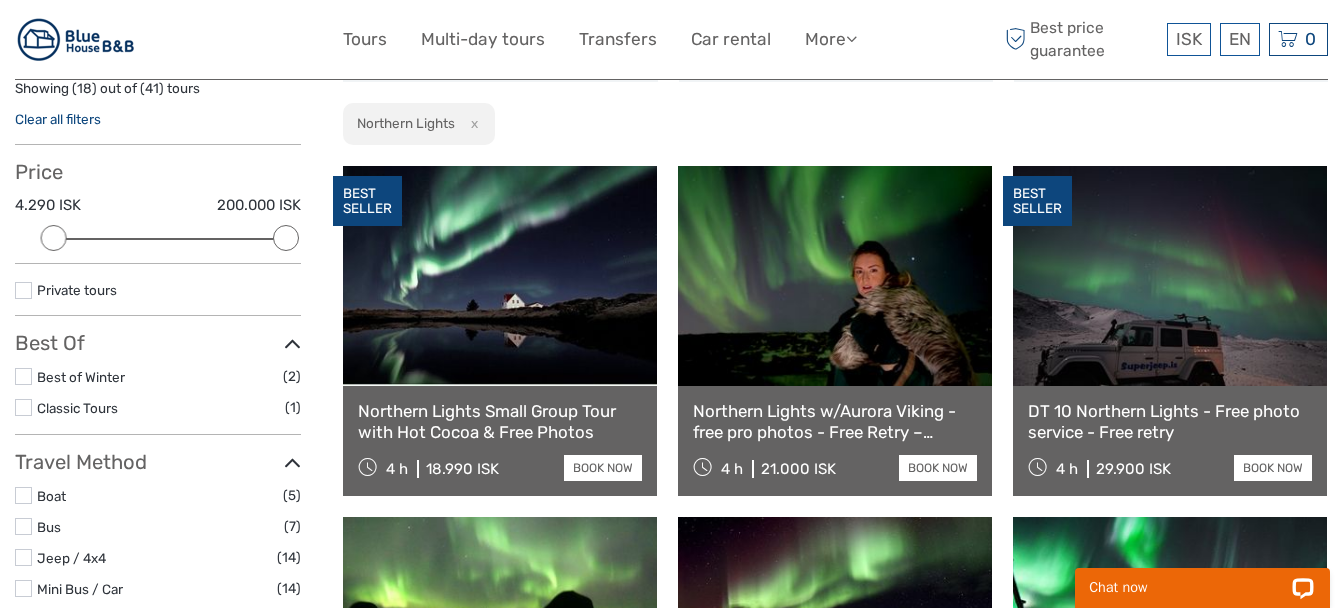 scroll, scrollTop: 114, scrollLeft: 0, axis: vertical 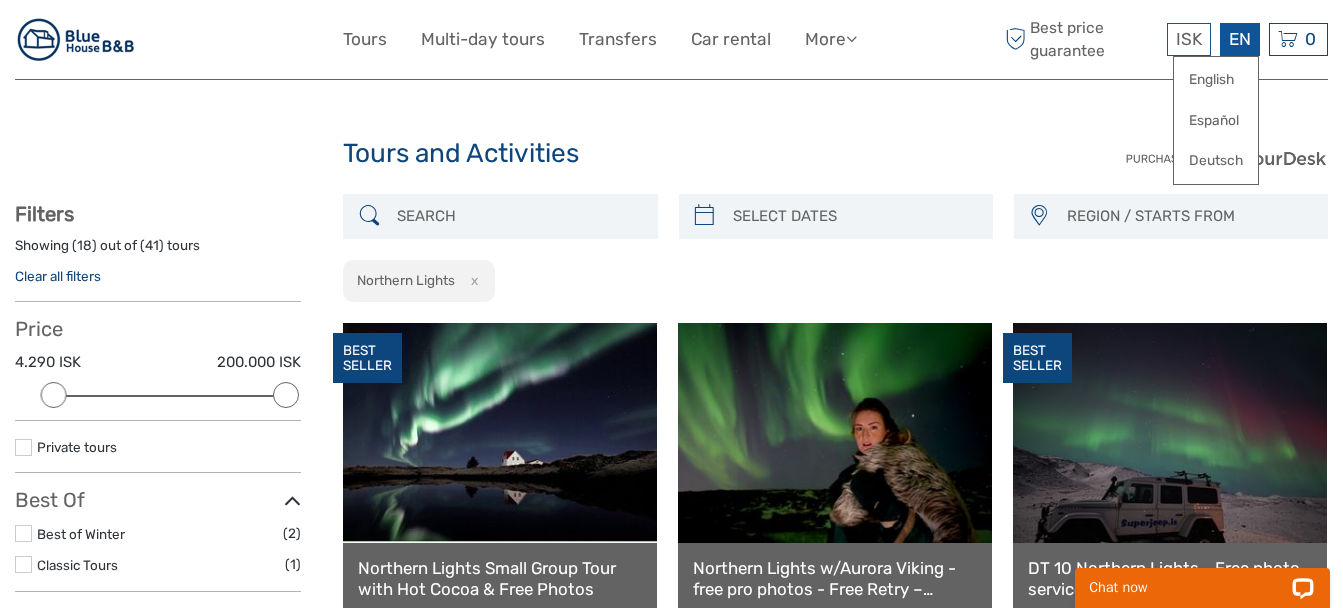 click on "EN
English
Español
Deutsch" at bounding box center (1240, 39) 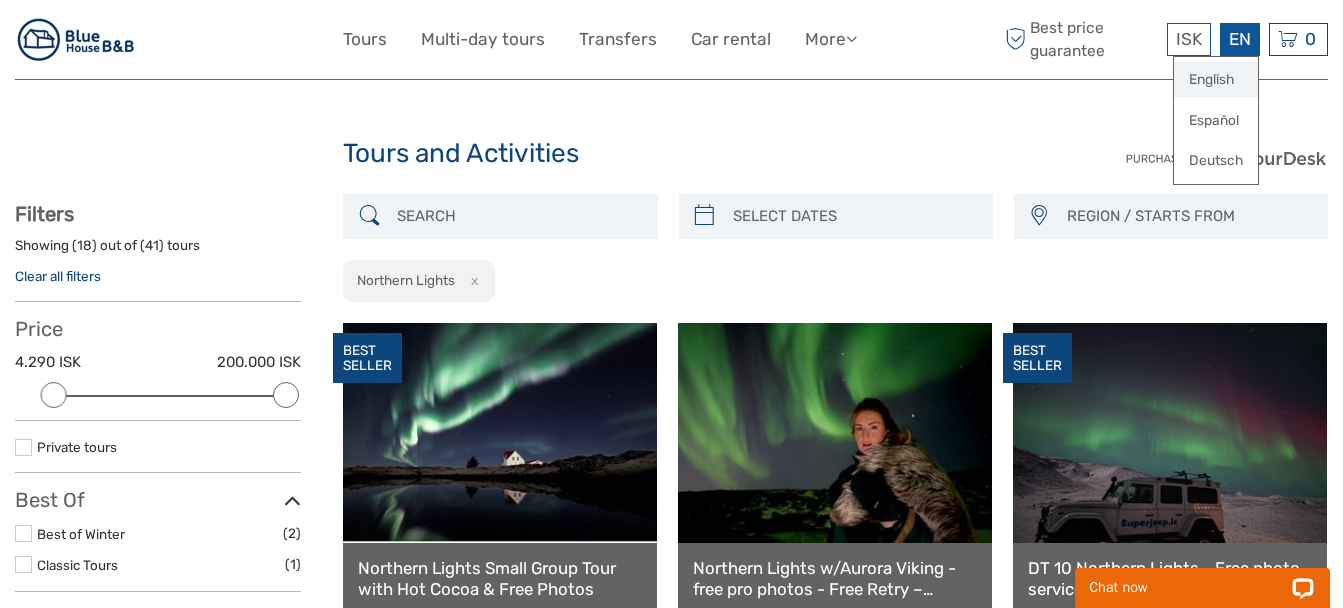 click on "English" at bounding box center [1216, 80] 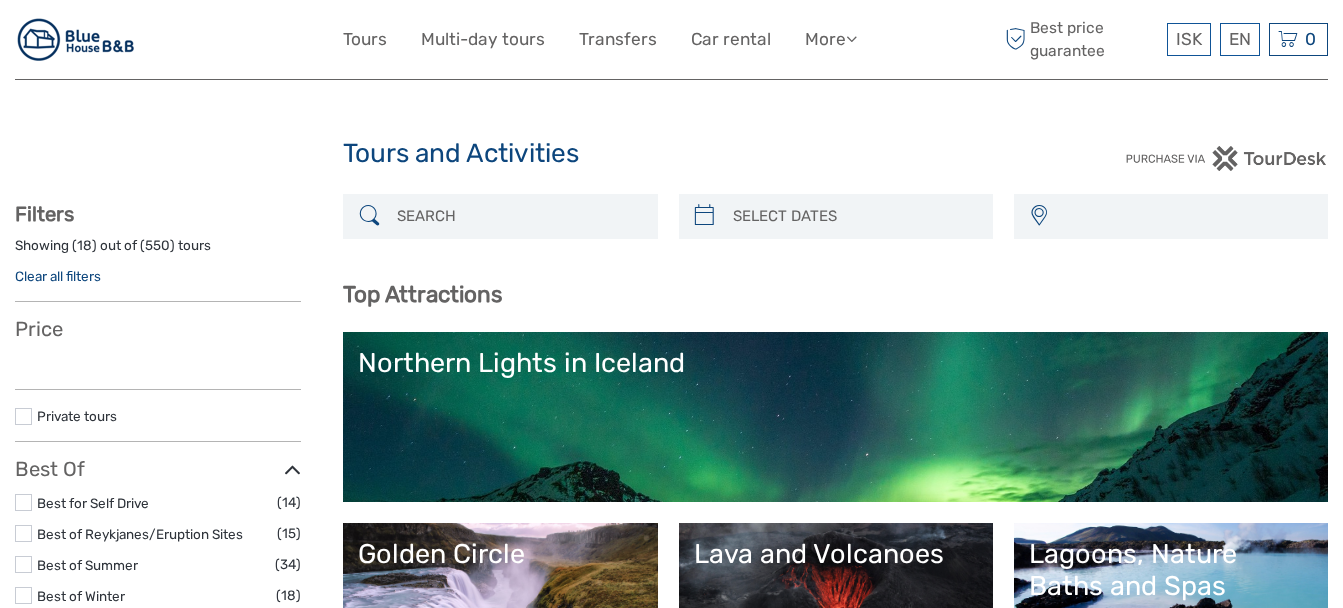 select 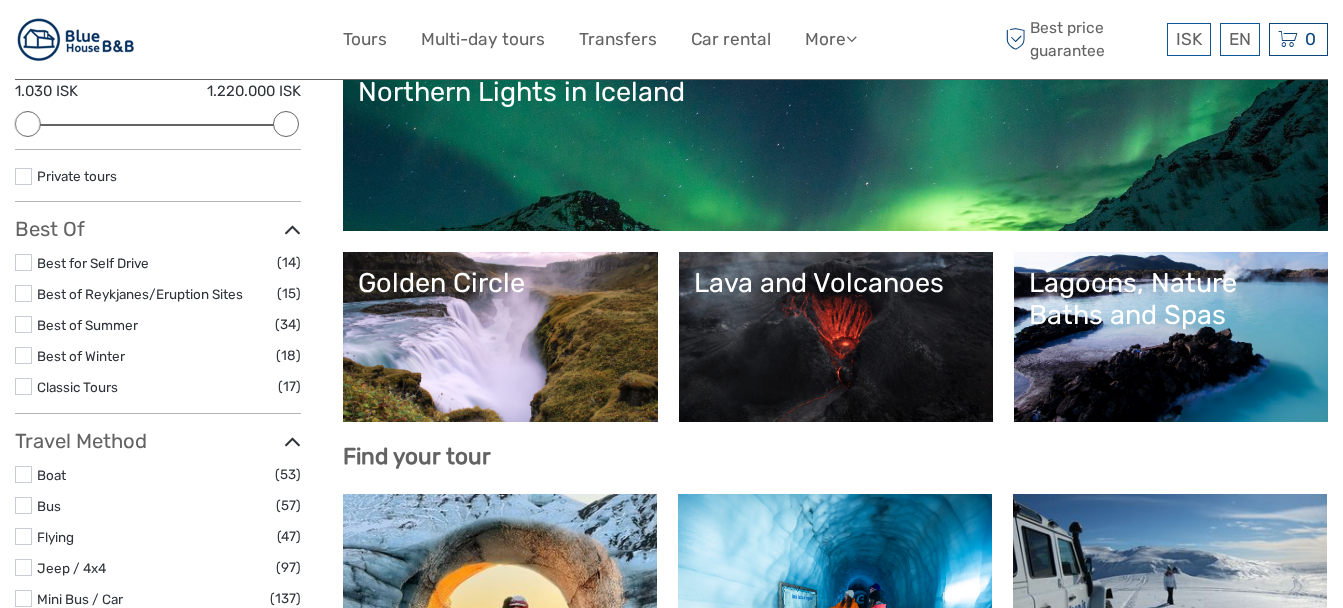 scroll, scrollTop: 632, scrollLeft: 0, axis: vertical 